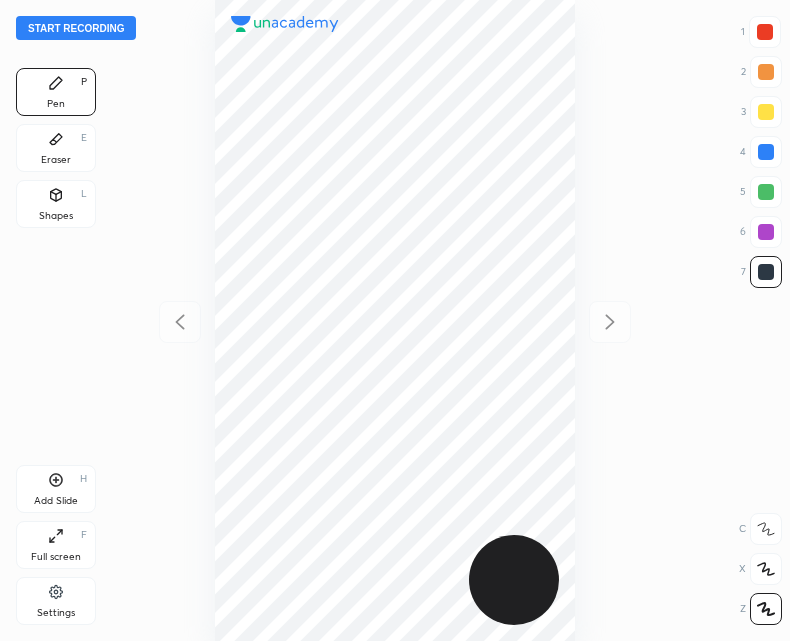 scroll, scrollTop: 0, scrollLeft: 0, axis: both 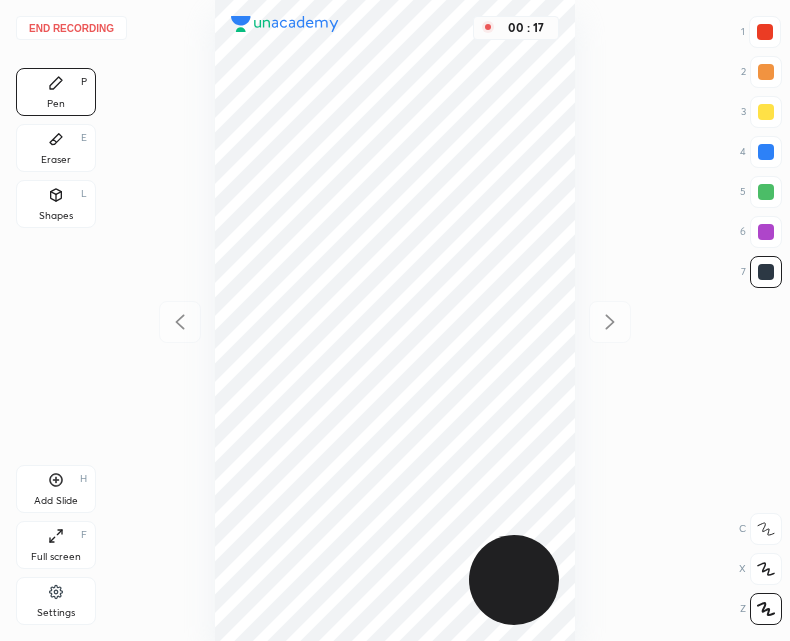 click at bounding box center [765, 32] 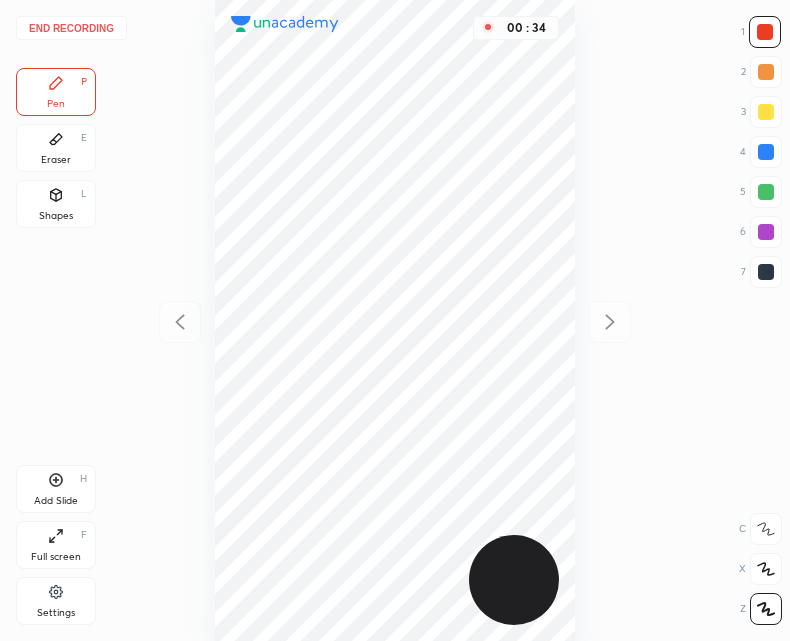 click on "Shapes L" at bounding box center [56, 204] 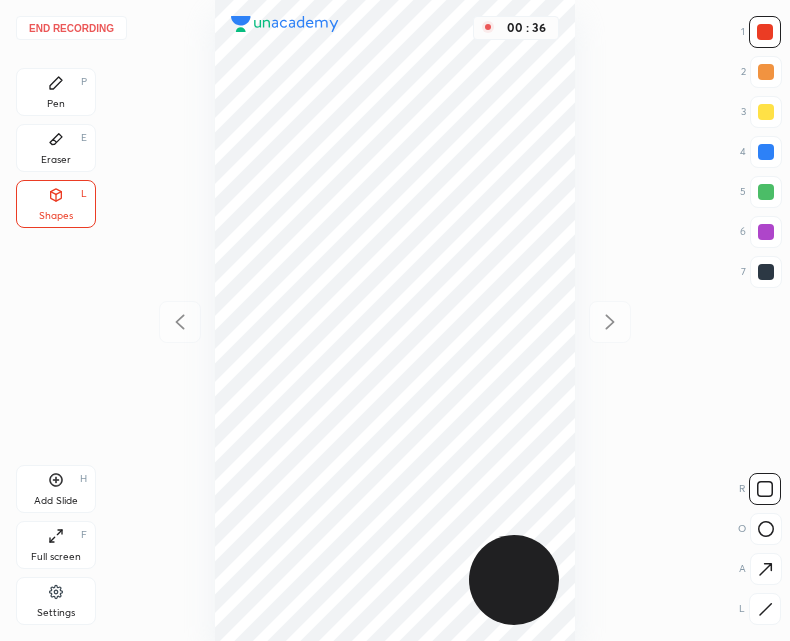 click 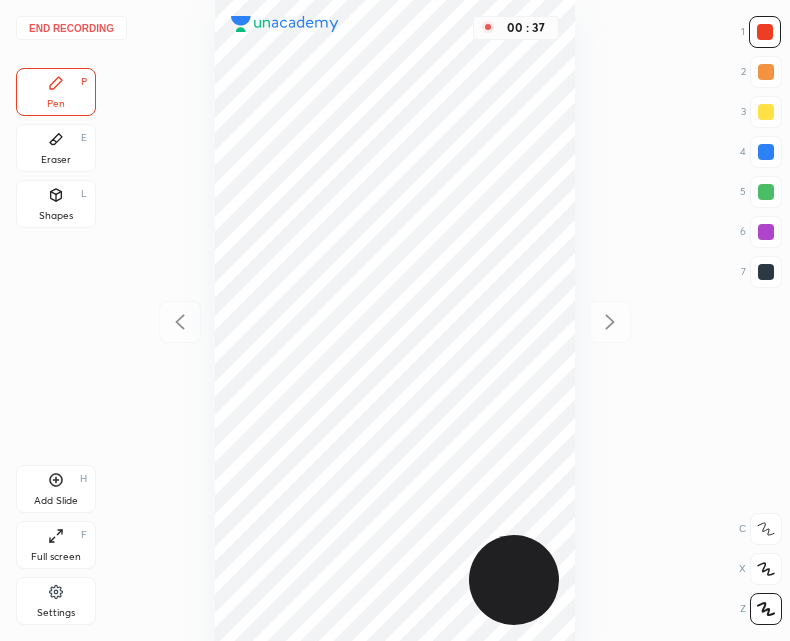click at bounding box center (766, 272) 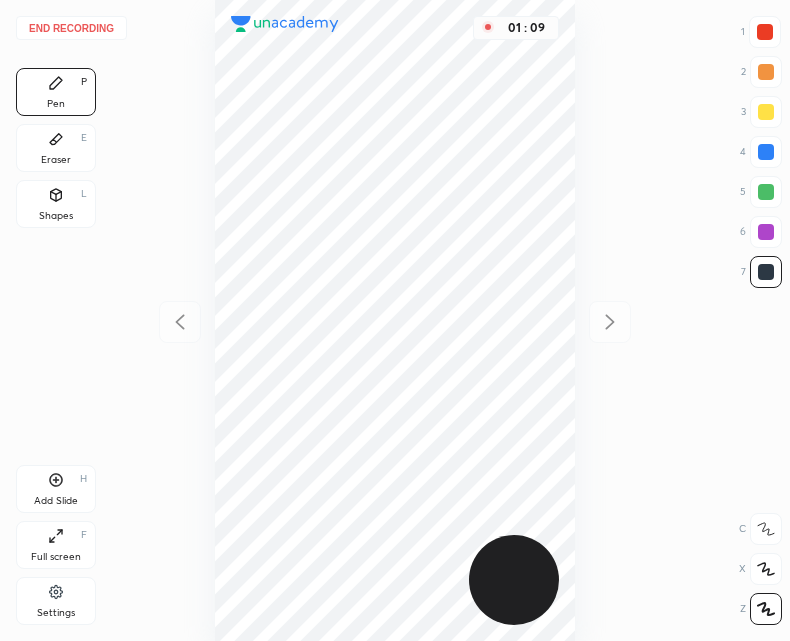 click on "Add Slide H" at bounding box center [56, 489] 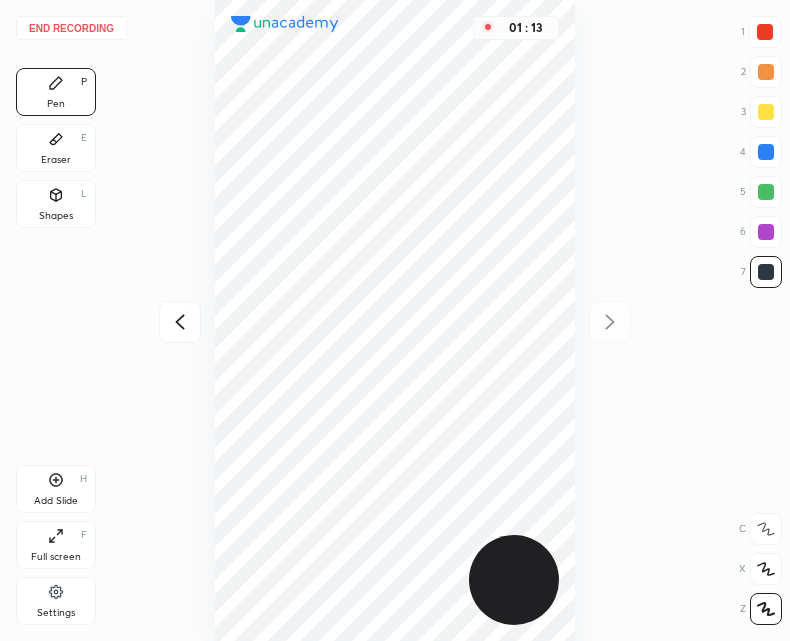 click 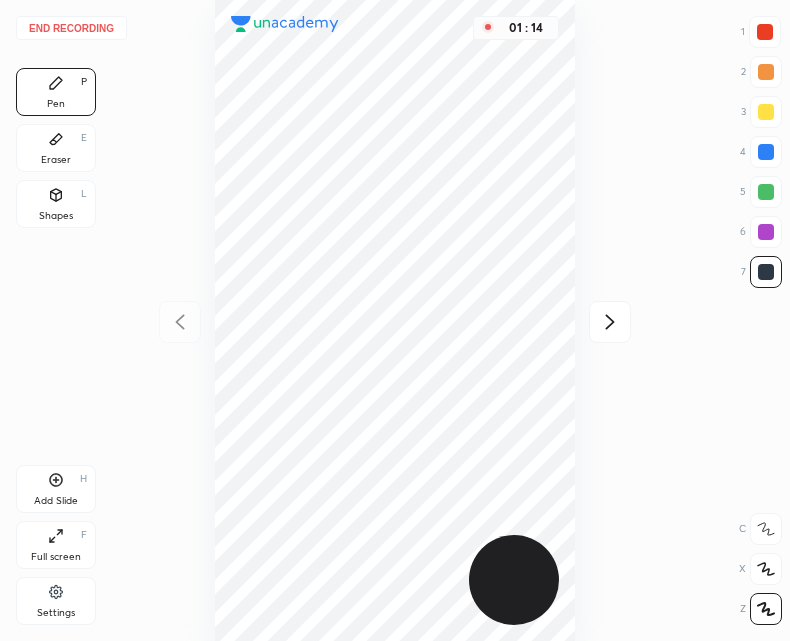 click at bounding box center (610, 322) 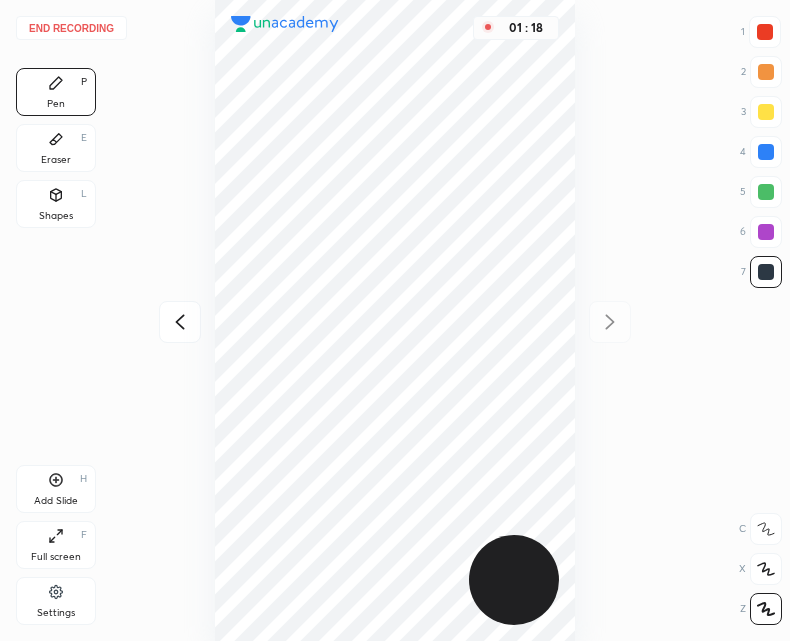 click at bounding box center [180, 322] 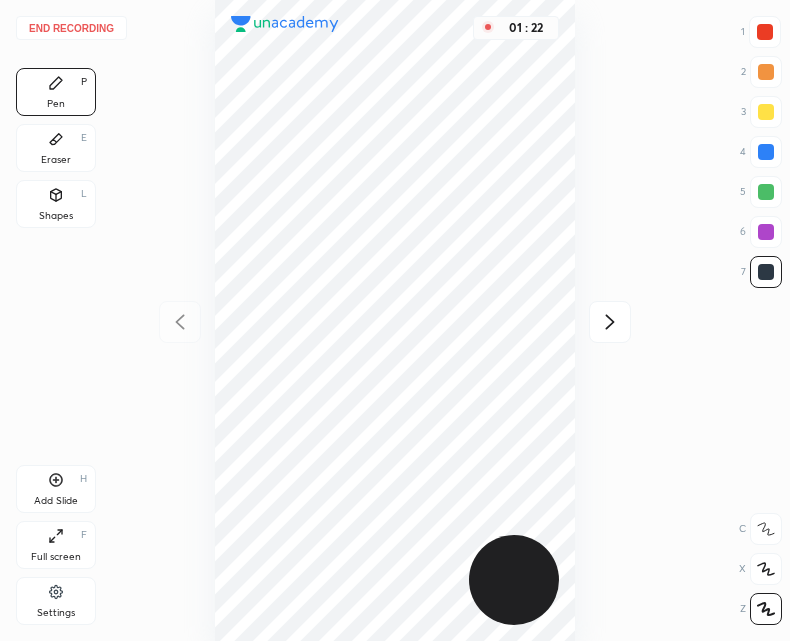 click 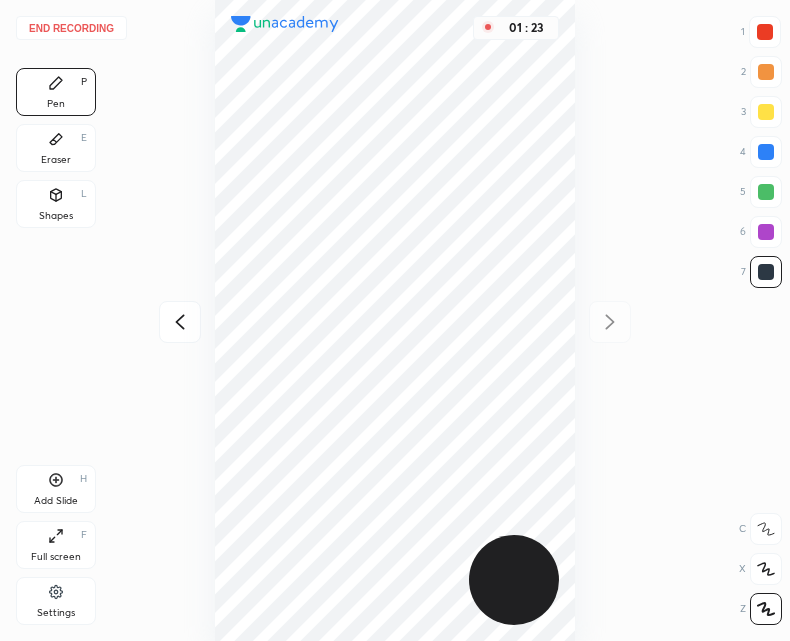 click 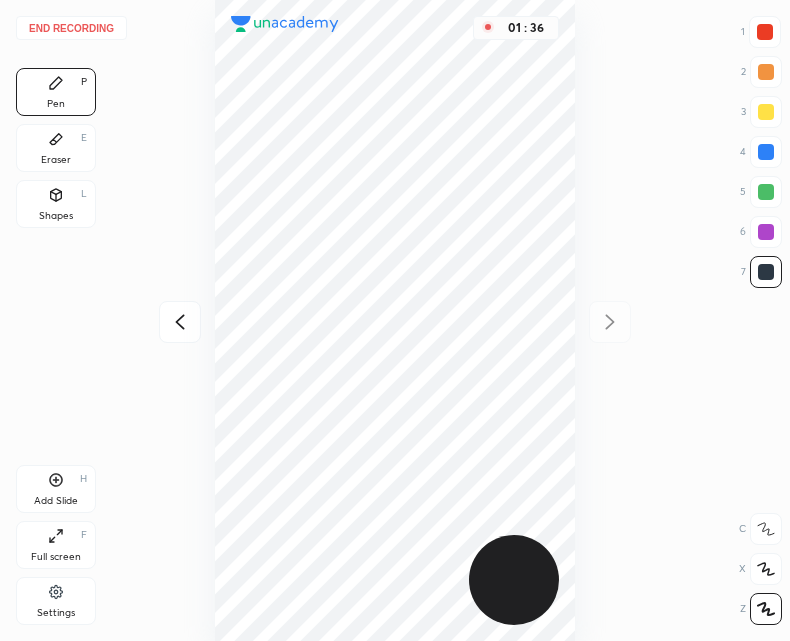 click 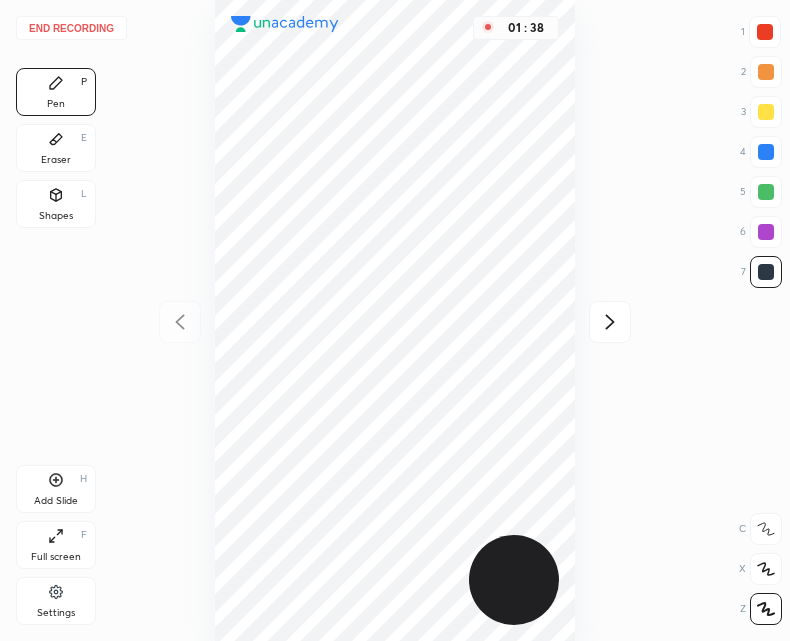click 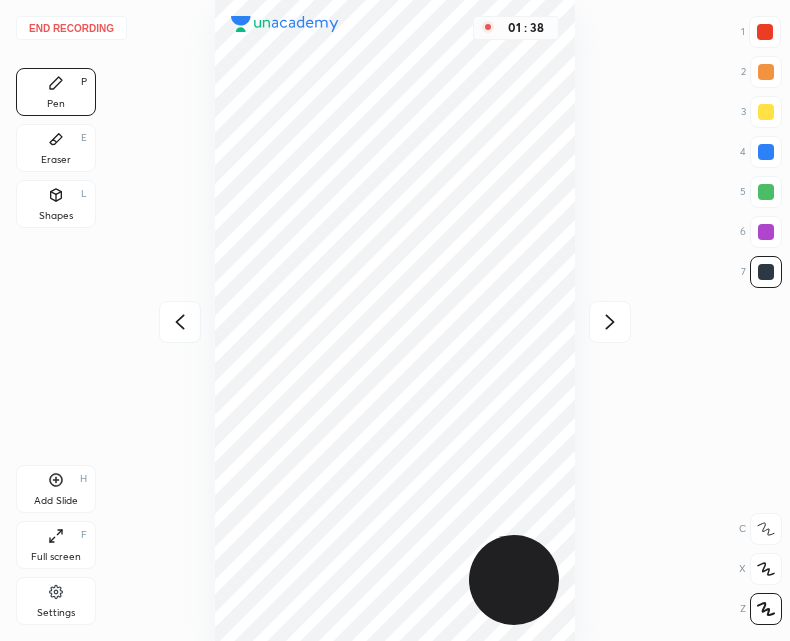 click 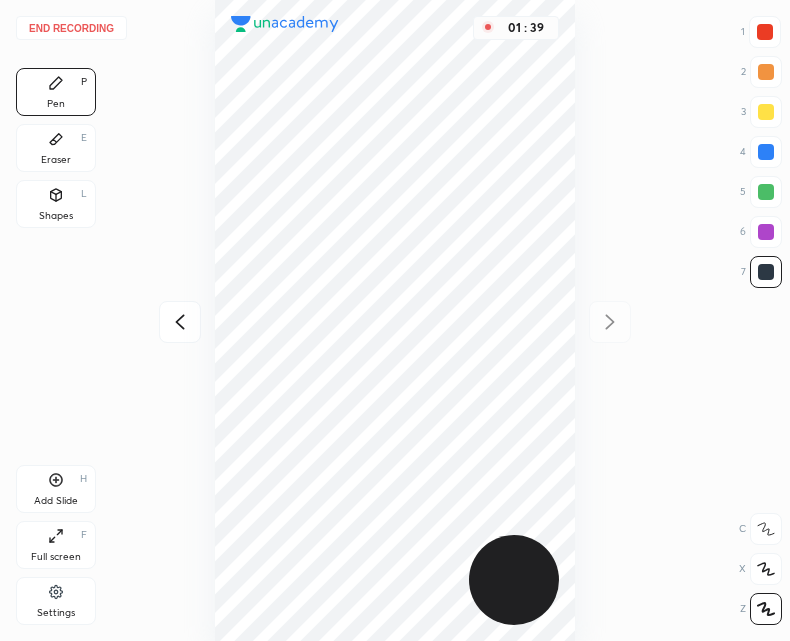 click 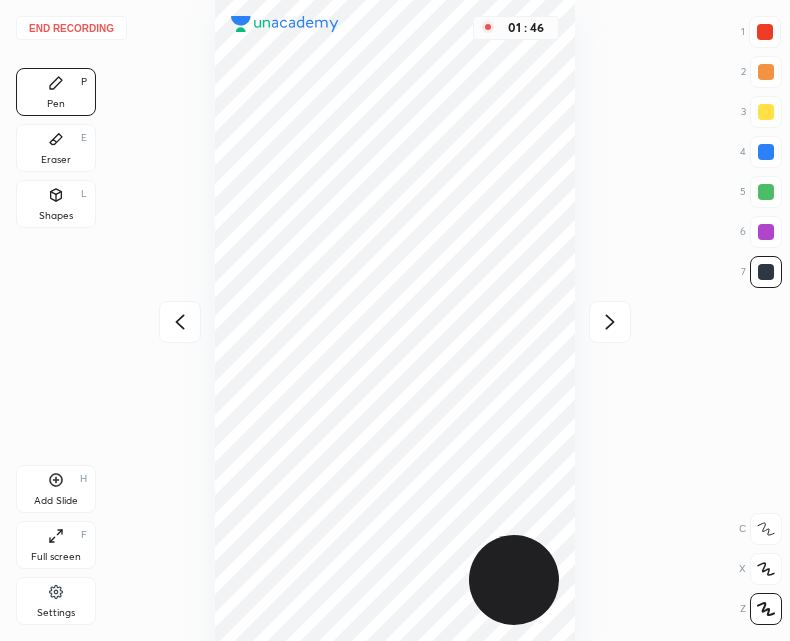 click 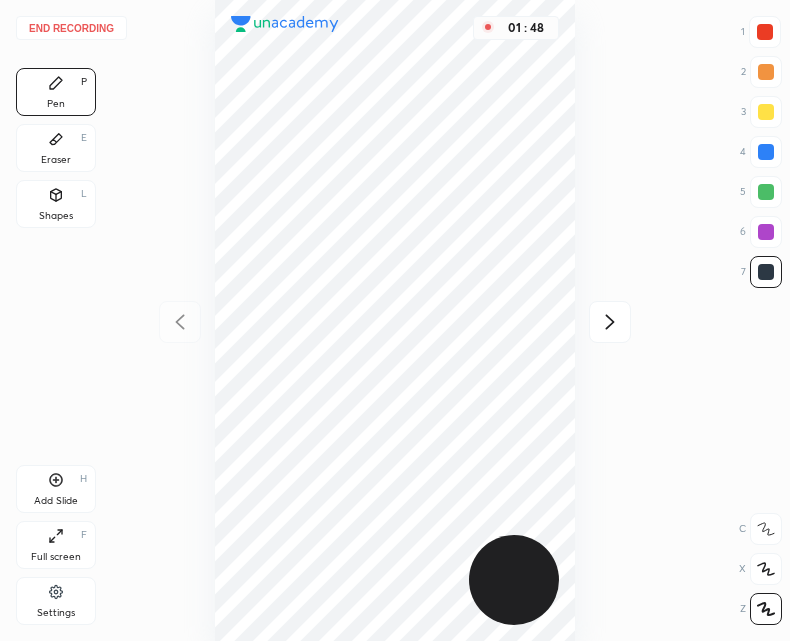 click 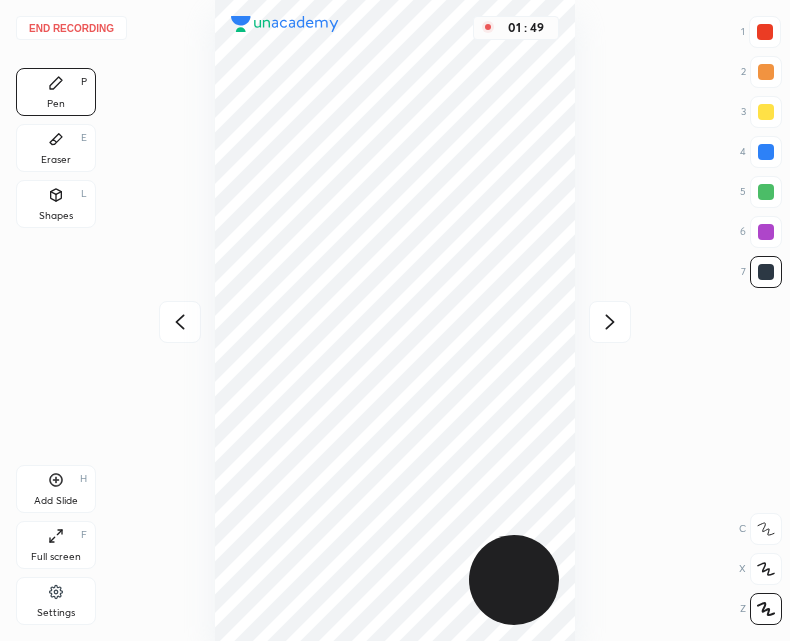 click 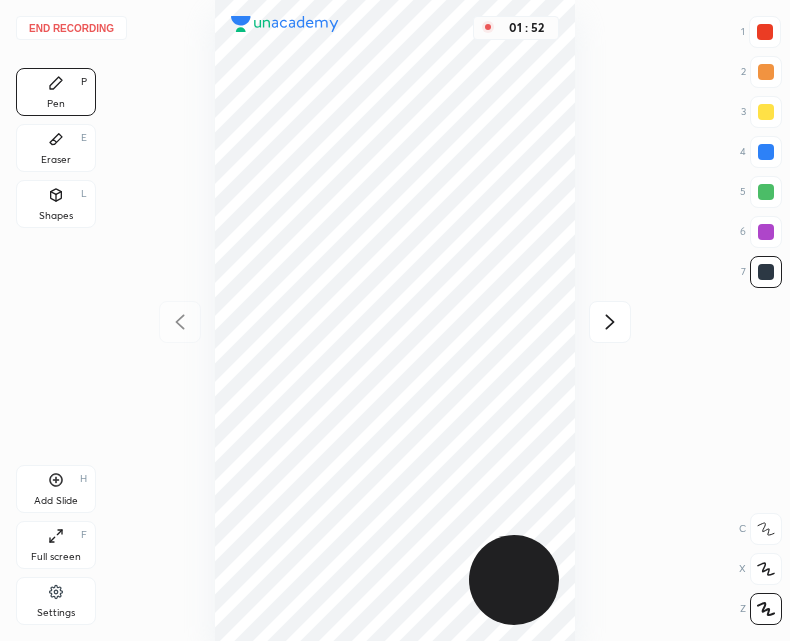 click at bounding box center (610, 322) 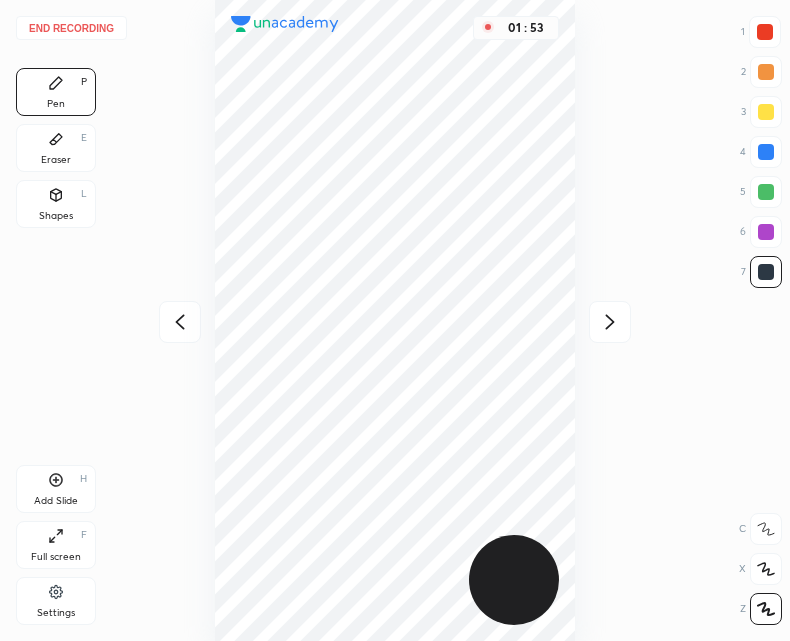 click at bounding box center [610, 322] 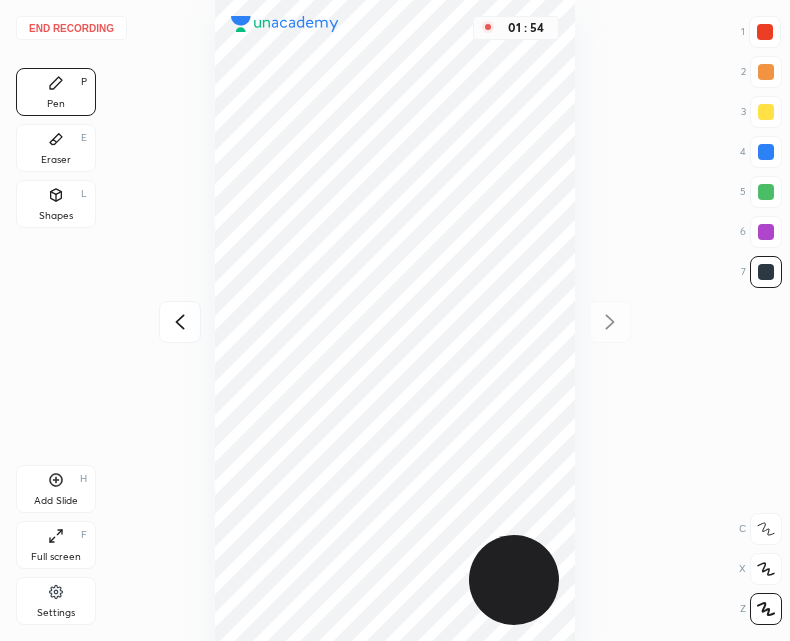 click at bounding box center [180, 322] 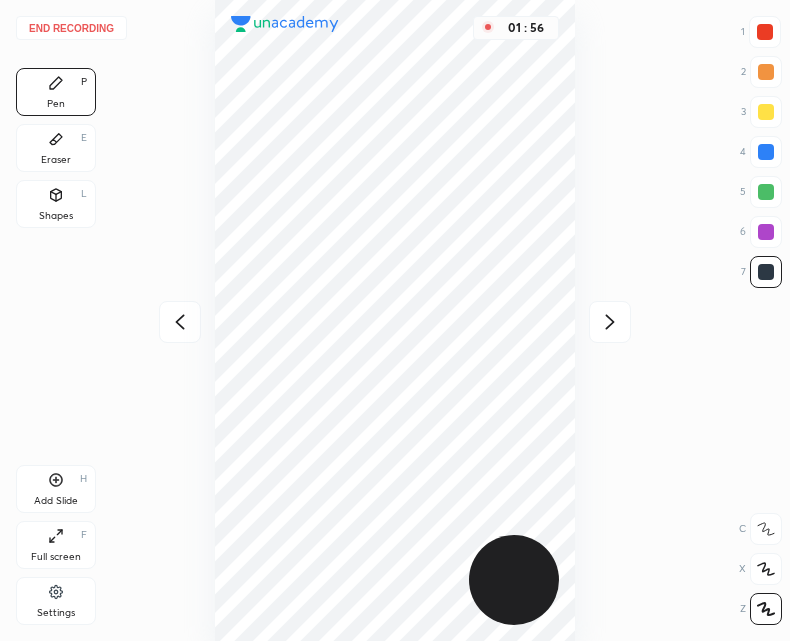 click at bounding box center [180, 322] 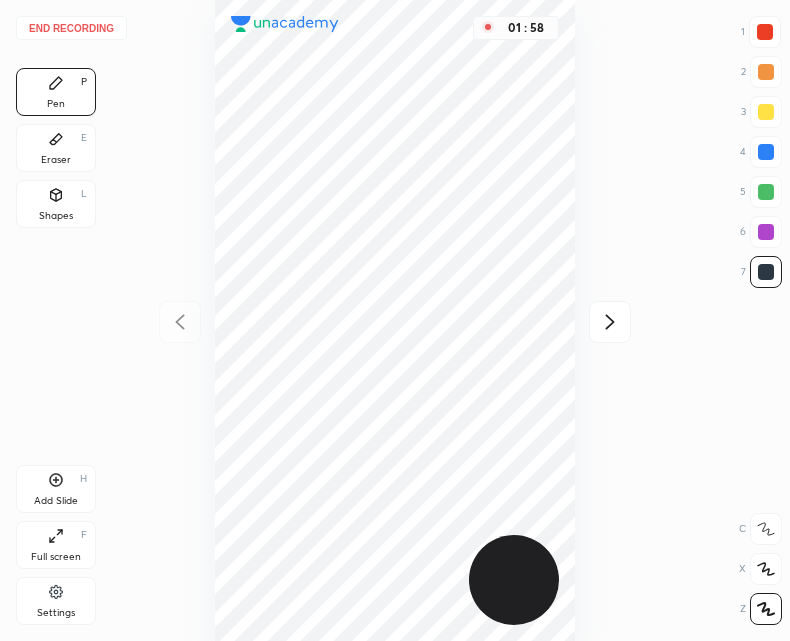 click 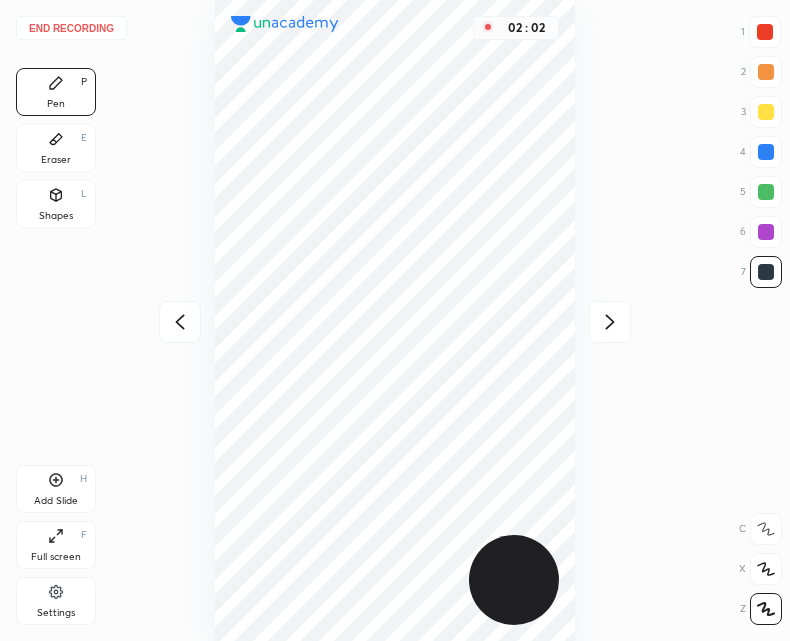 click at bounding box center (180, 322) 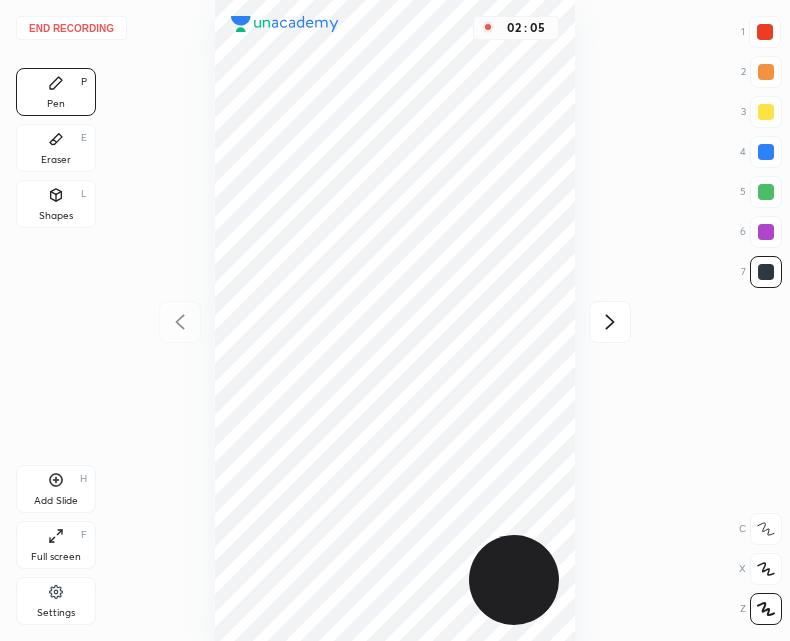 click 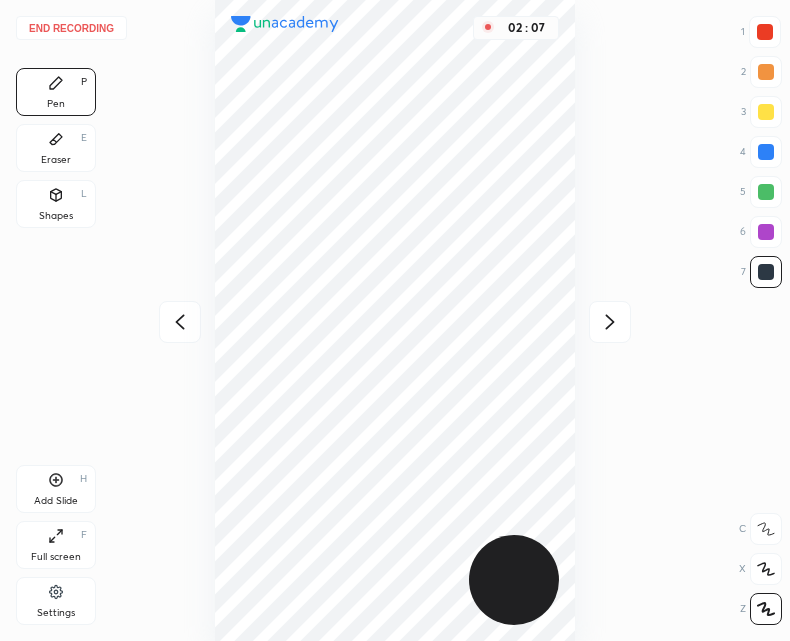click 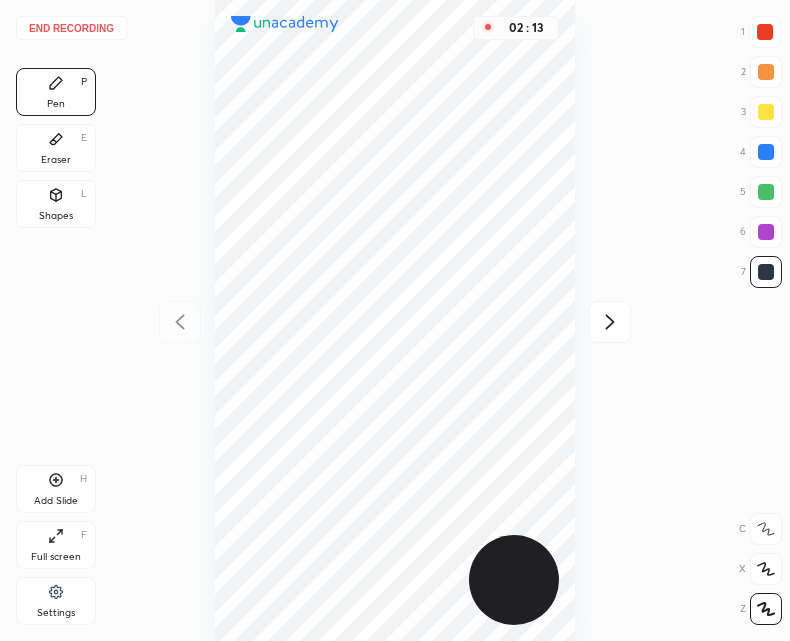click 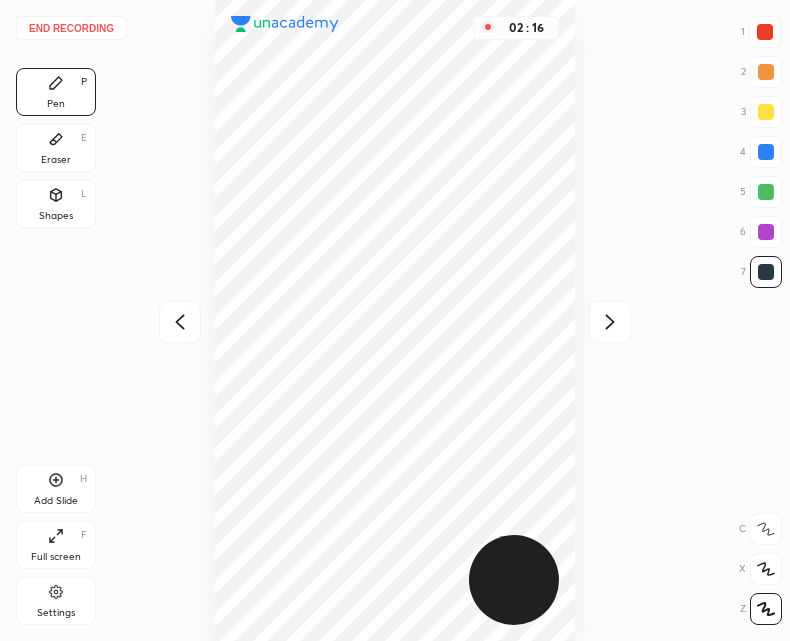 click 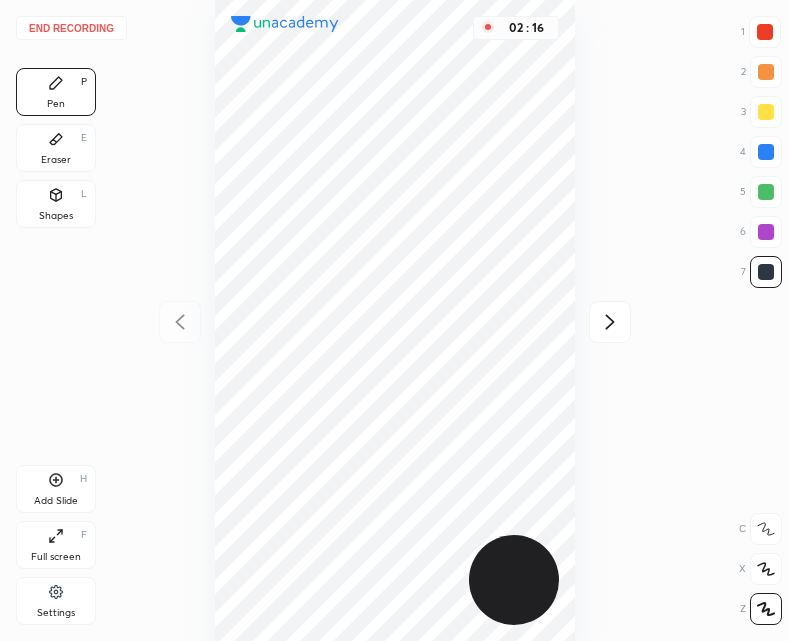 click on "02 : 16" at bounding box center [395, 320] 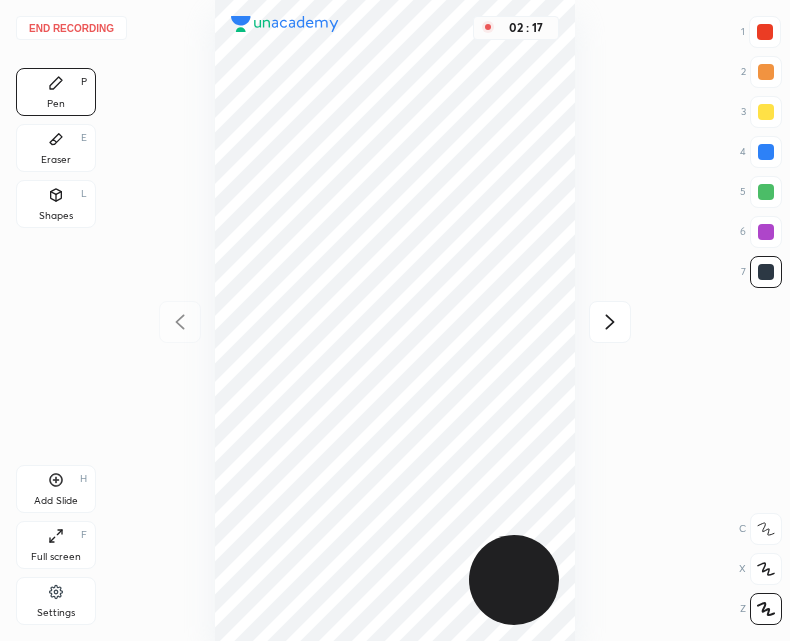 click 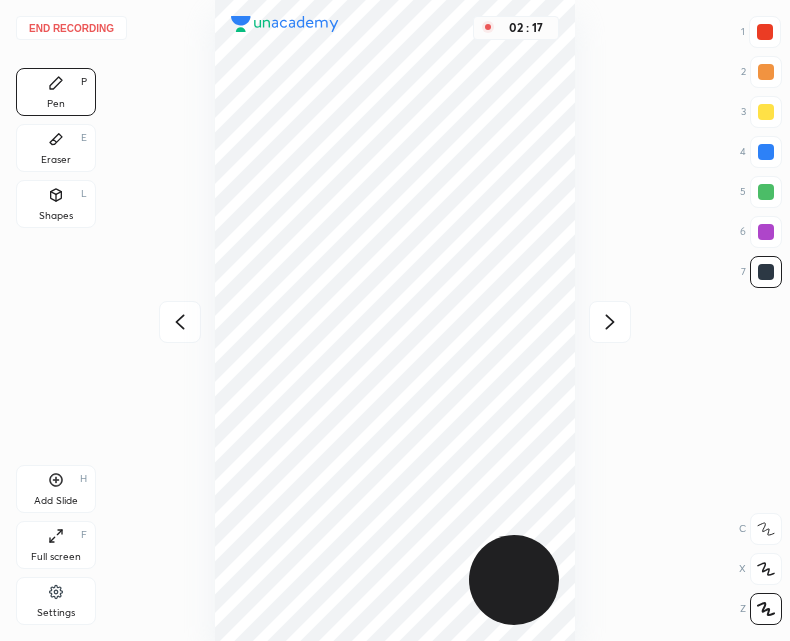 click 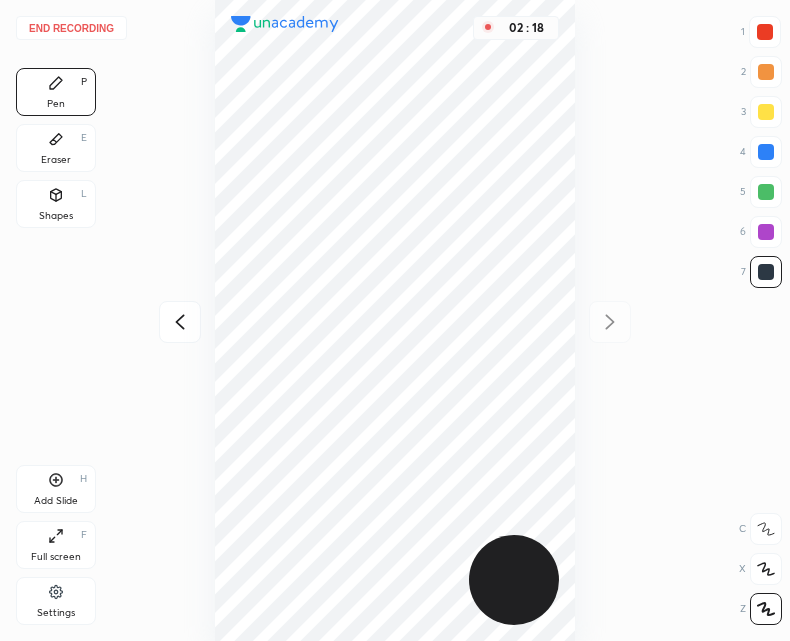 click 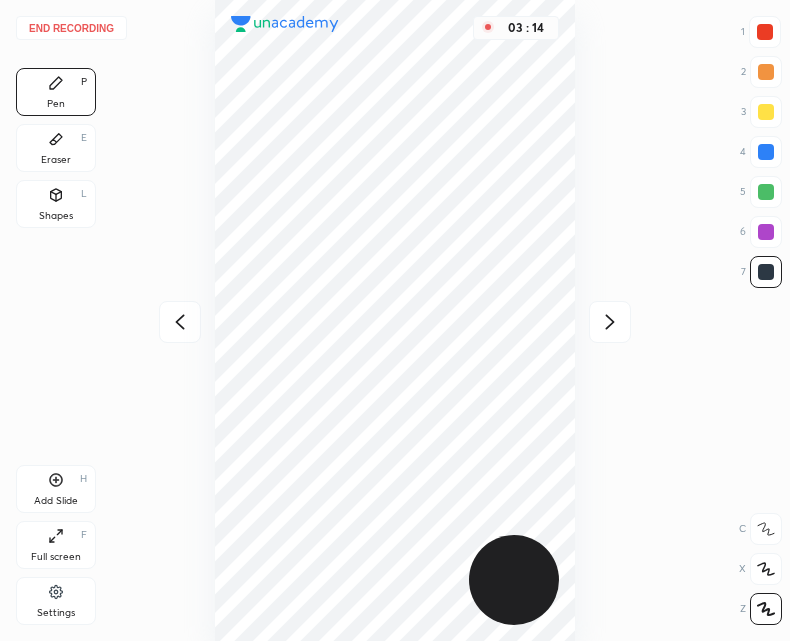 click on "Add Slide H" at bounding box center (56, 489) 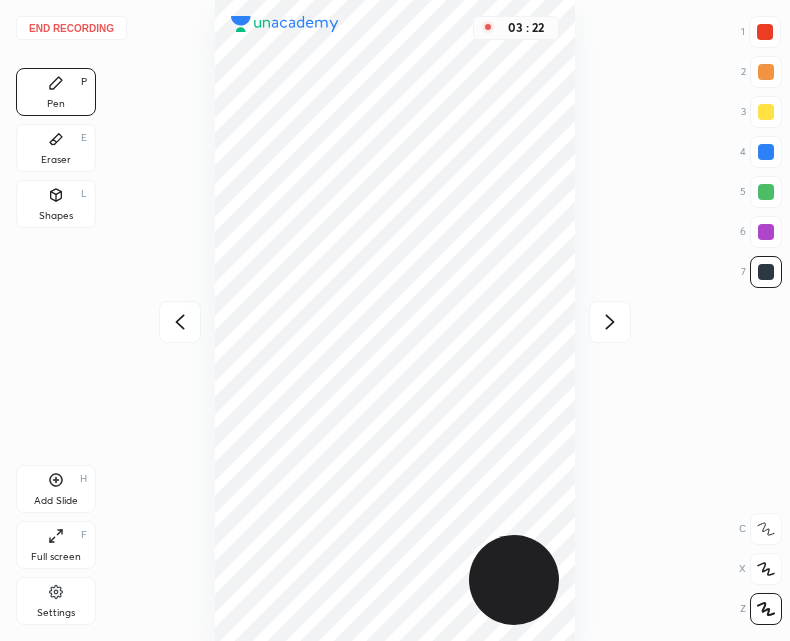 click 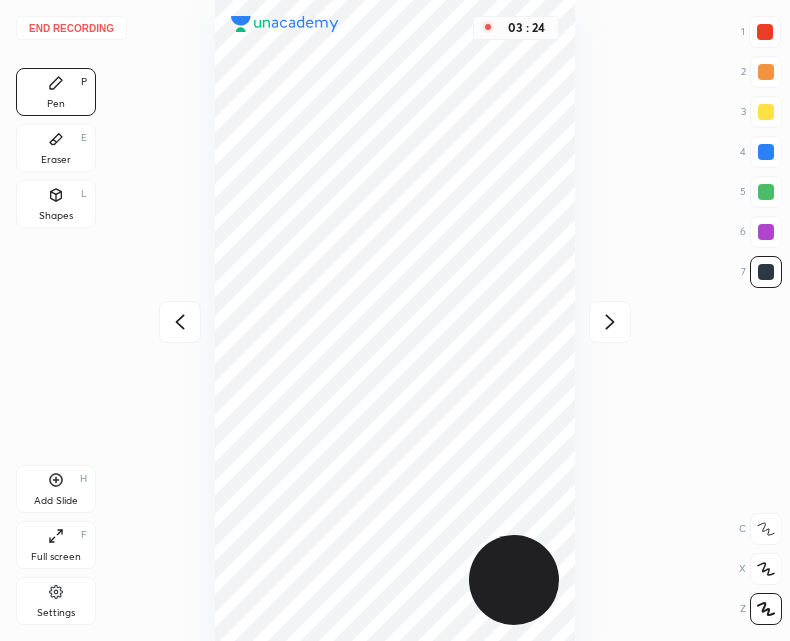 click 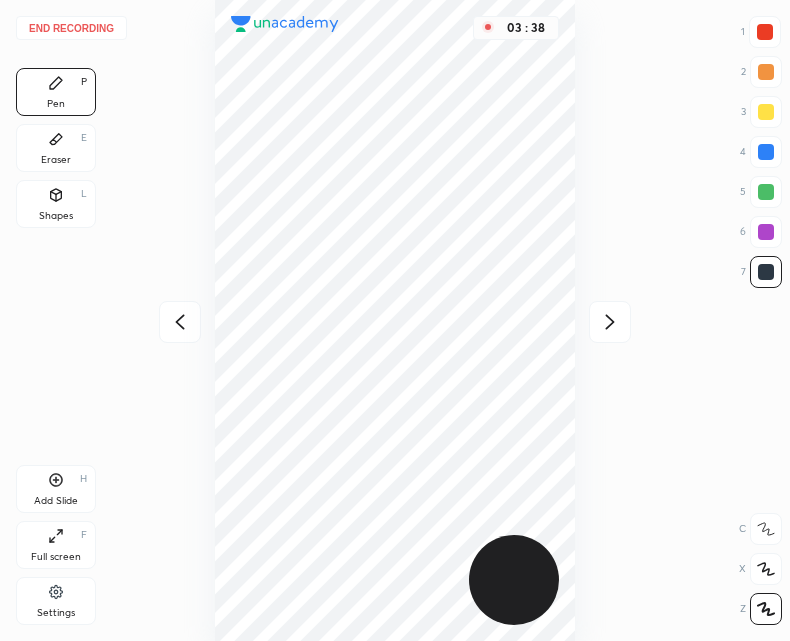 click 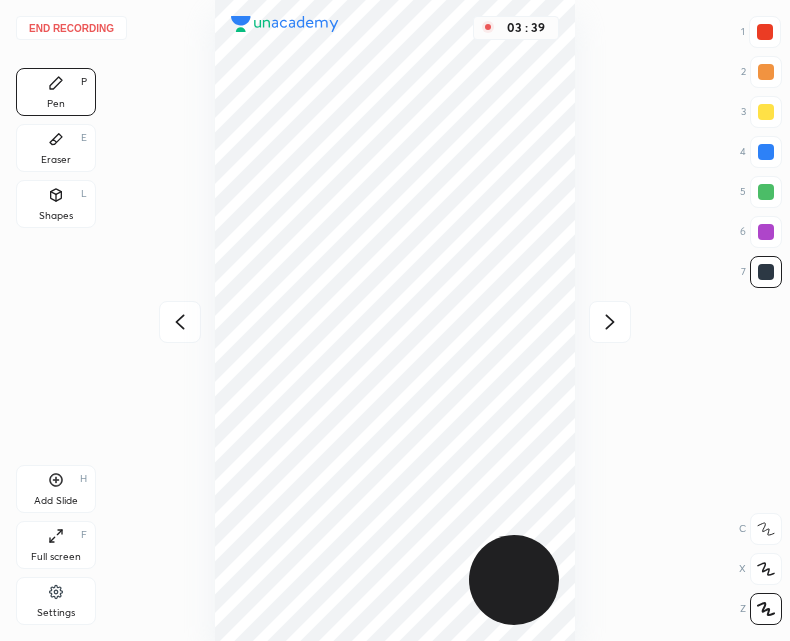 click on "Add Slide" at bounding box center (56, 501) 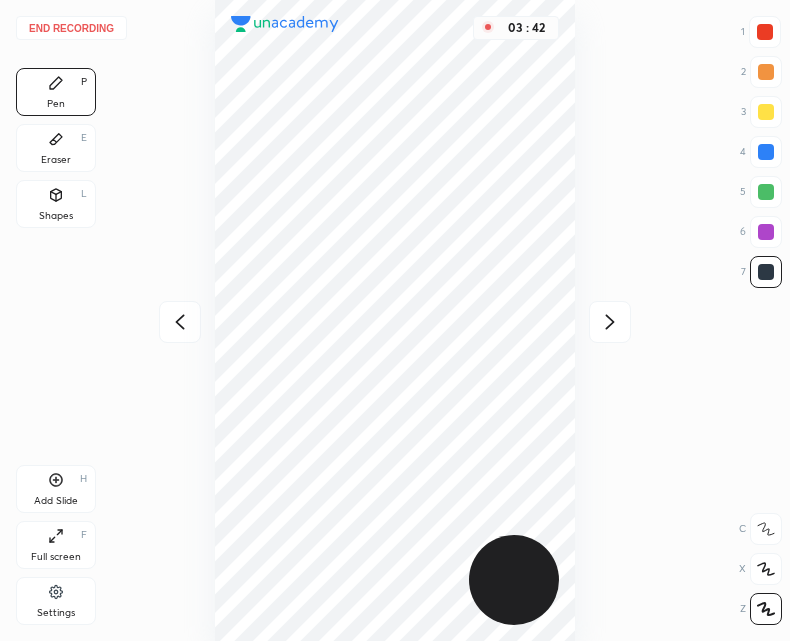 click at bounding box center (180, 322) 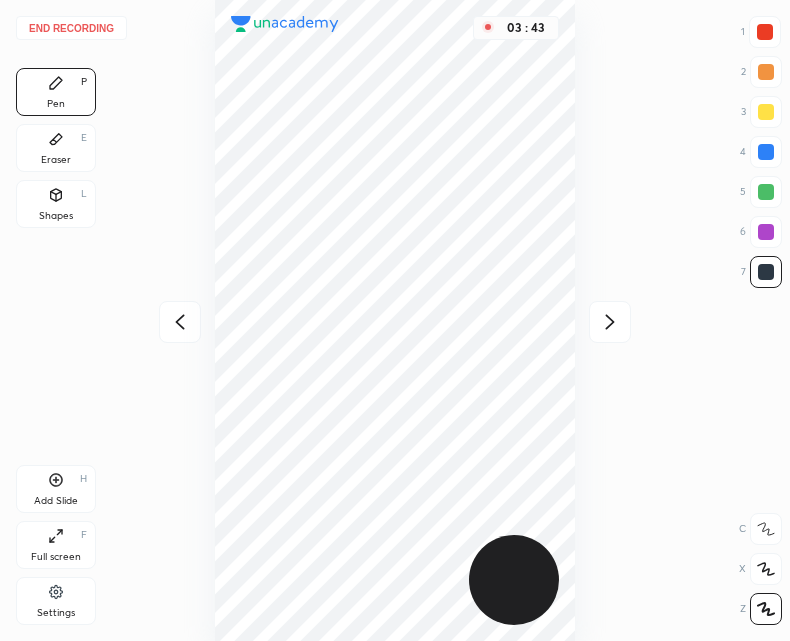 click at bounding box center (610, 322) 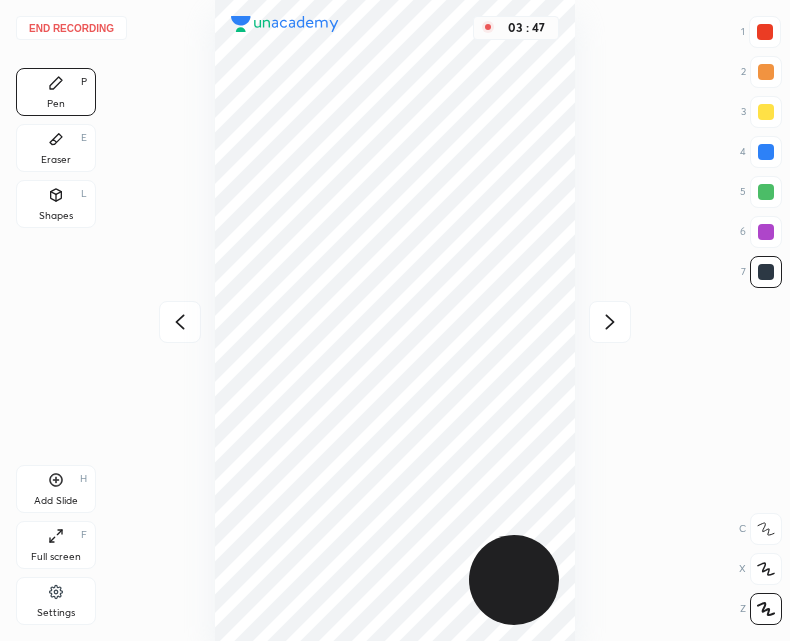 click 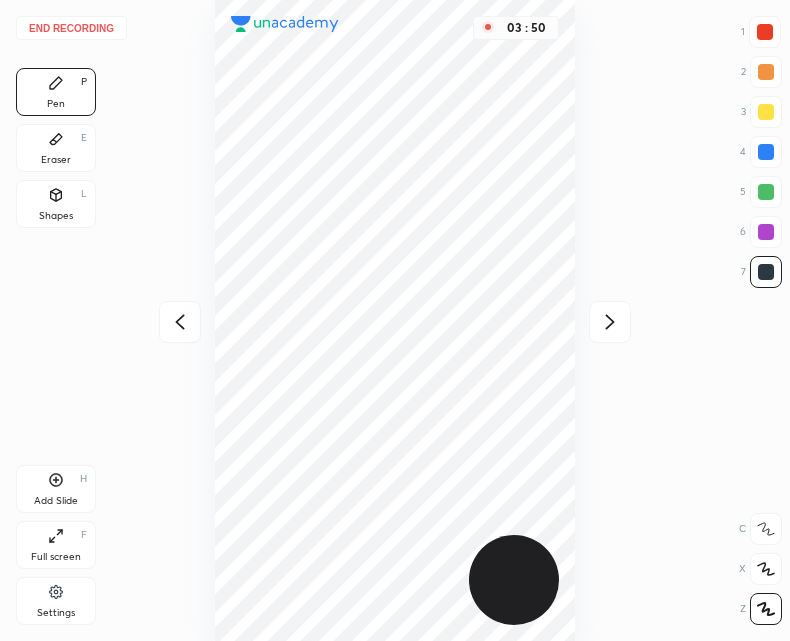 click 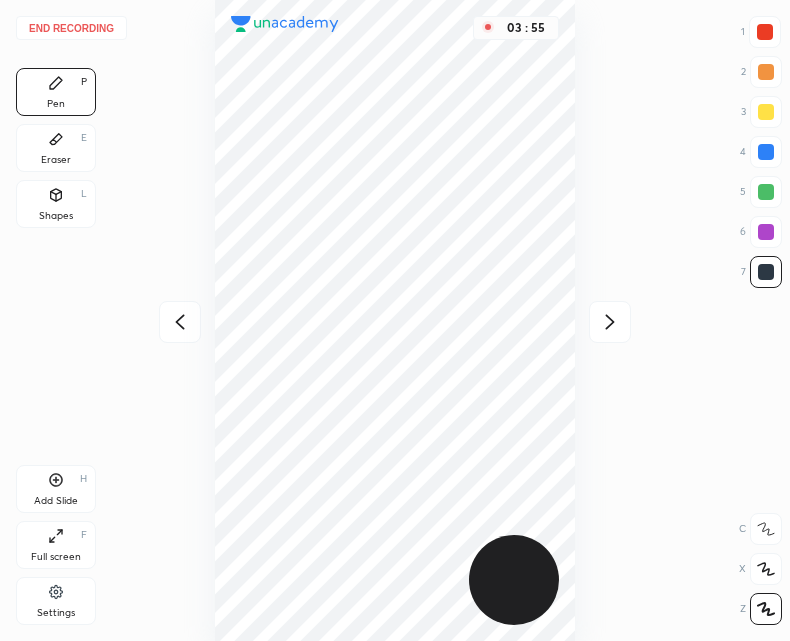 click on "03 : 55" at bounding box center [395, 320] 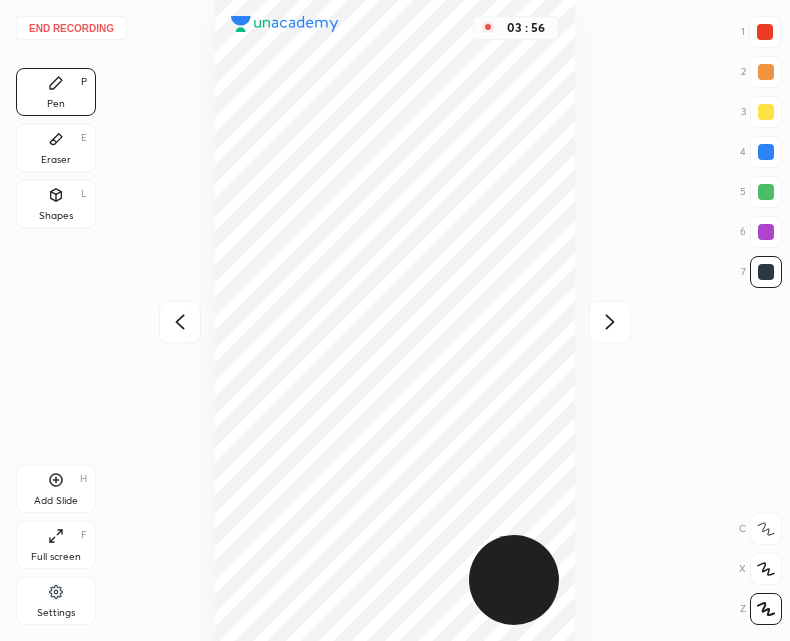 click at bounding box center (180, 322) 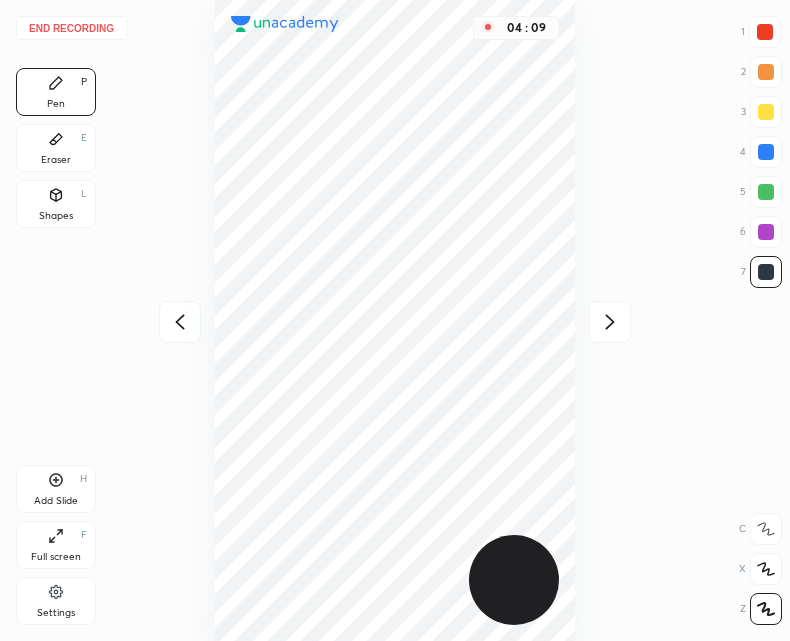 click 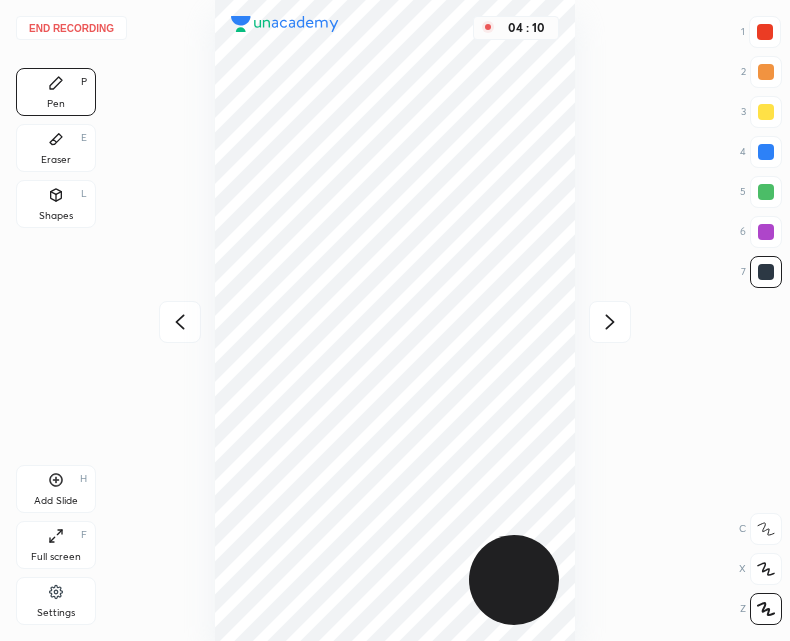 click 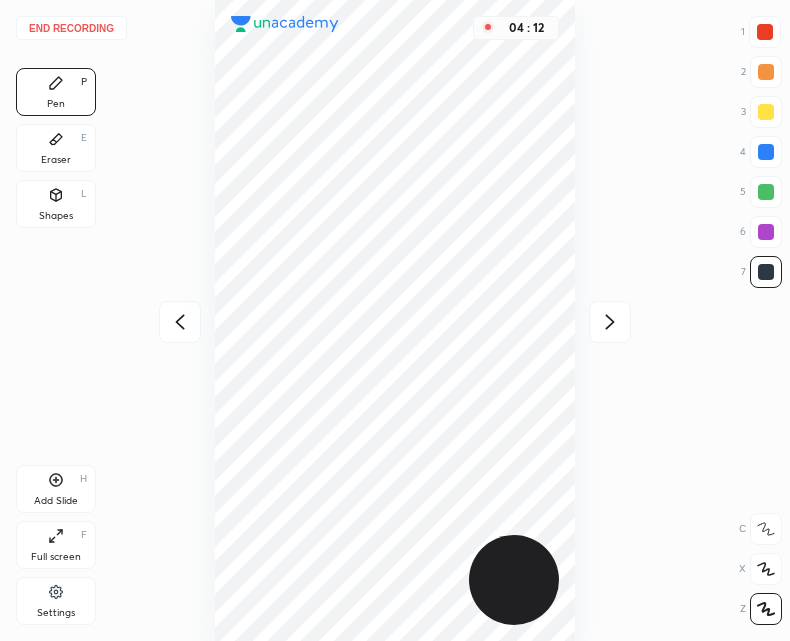 click on "End recording" at bounding box center (71, 28) 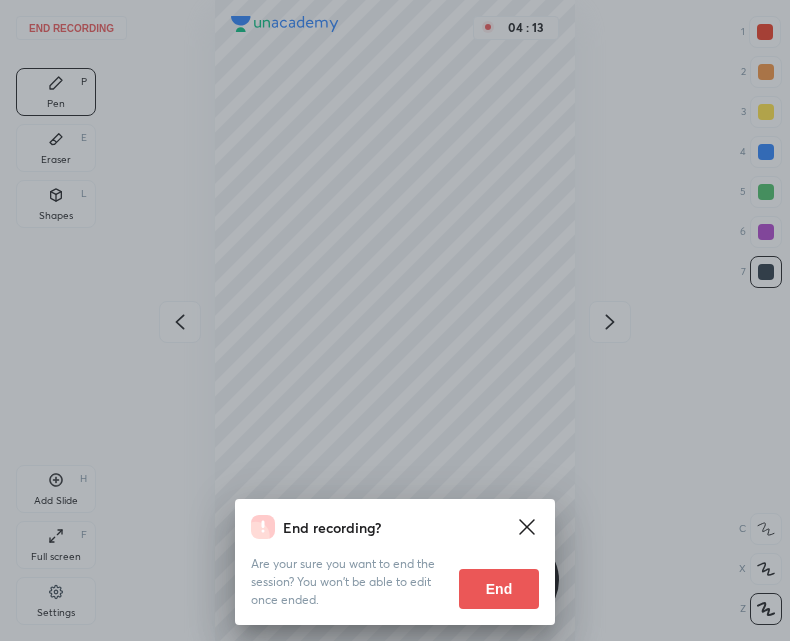 click on "End" at bounding box center (499, 589) 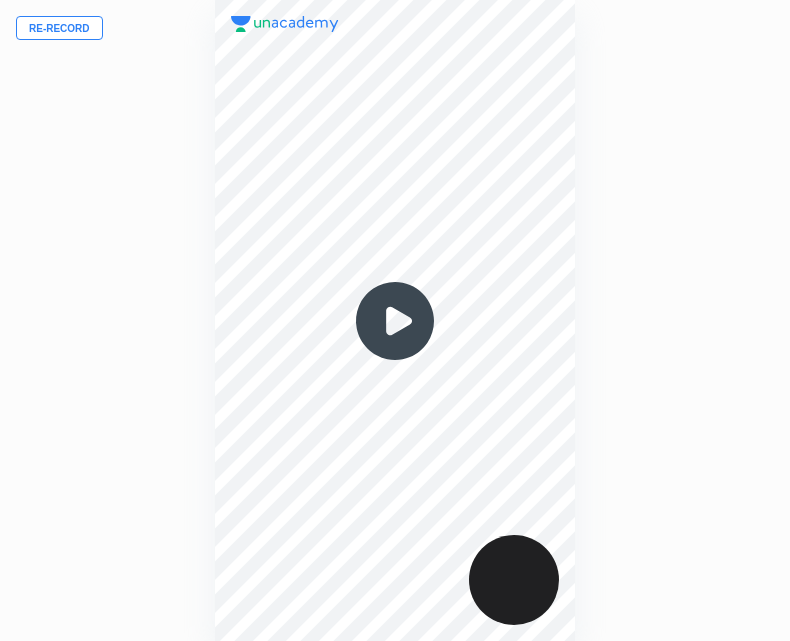click at bounding box center [395, 321] 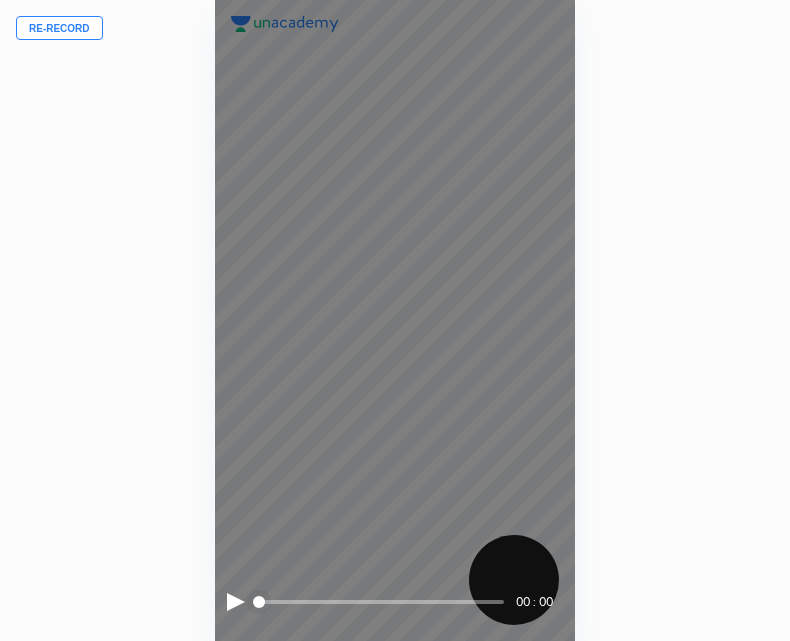 click on "00 : 00" at bounding box center [395, 320] 